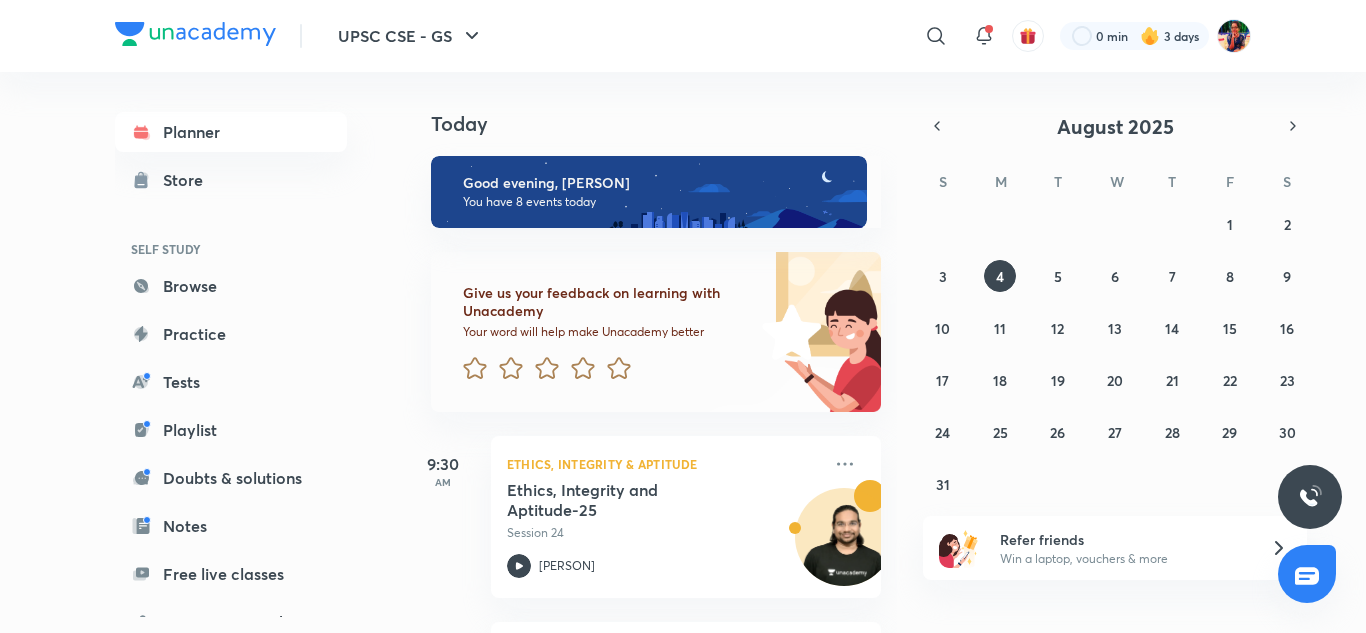 scroll, scrollTop: 0, scrollLeft: 0, axis: both 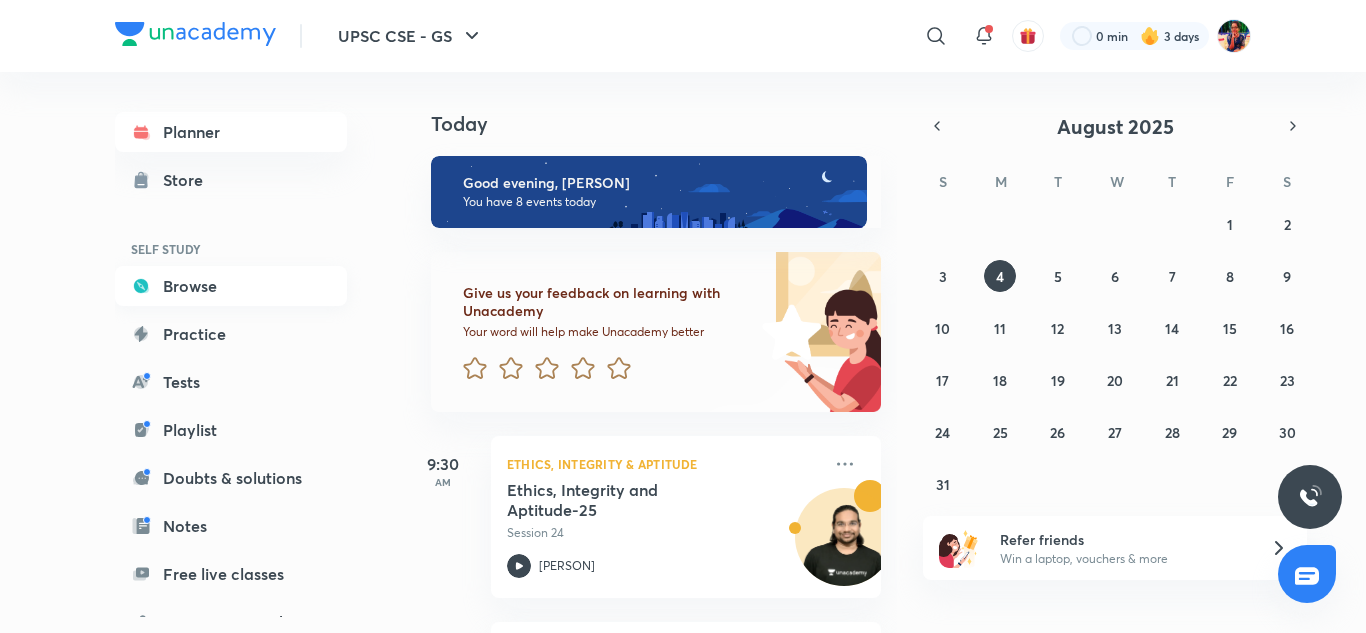click on "Browse" at bounding box center (231, 286) 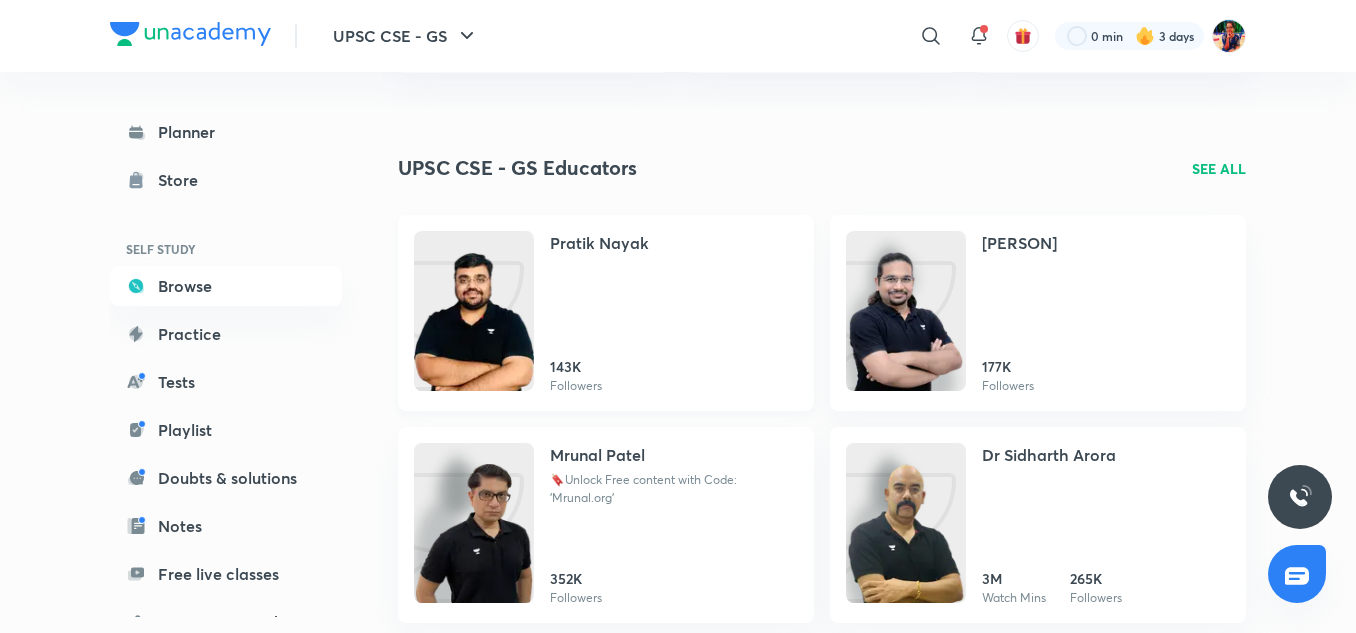 scroll, scrollTop: 1964, scrollLeft: 0, axis: vertical 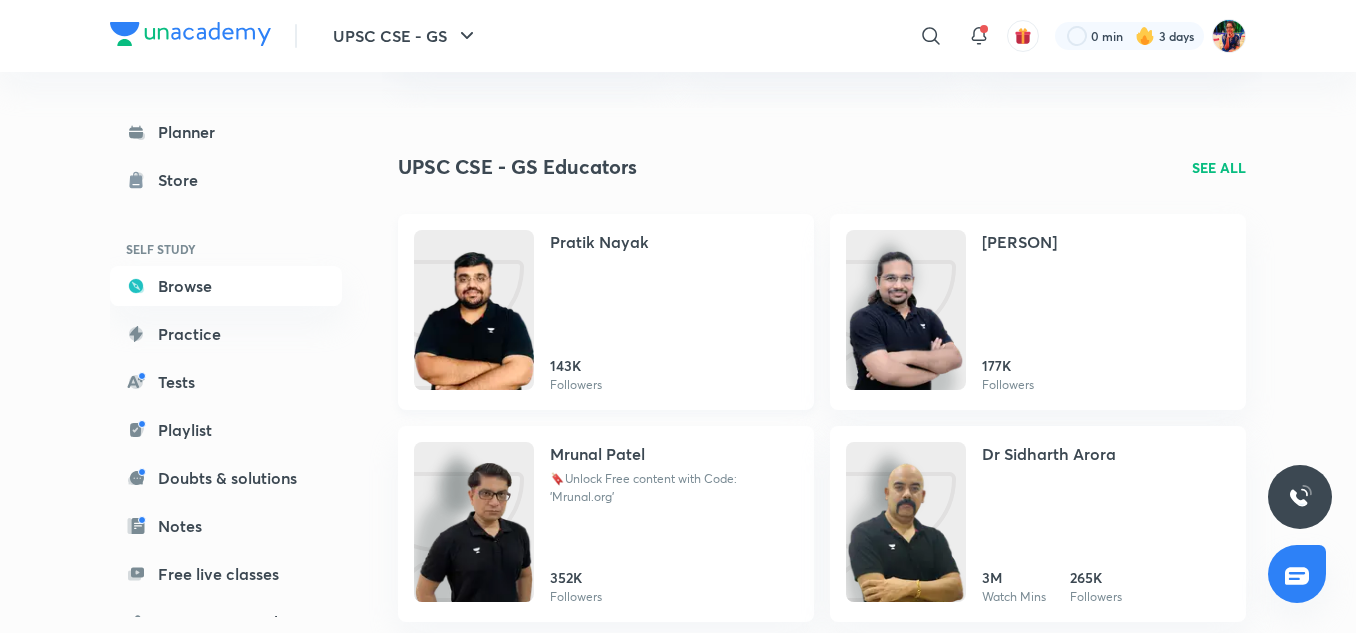 click at bounding box center (474, 330) 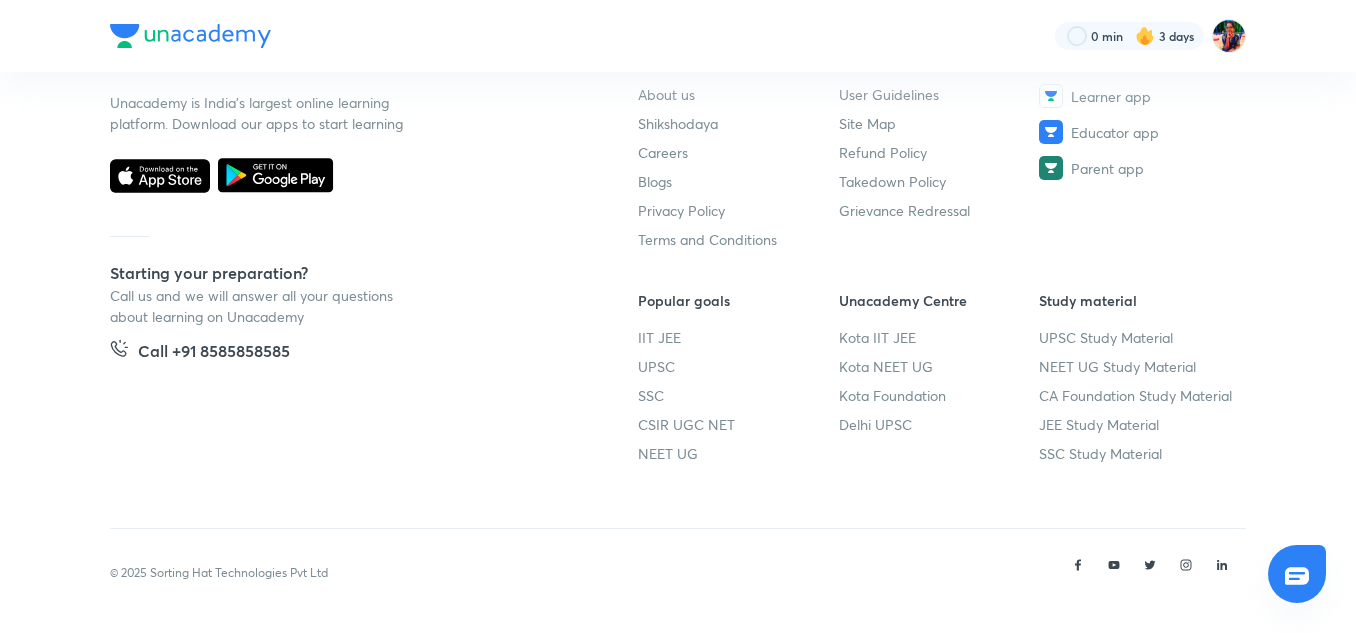 scroll, scrollTop: 0, scrollLeft: 0, axis: both 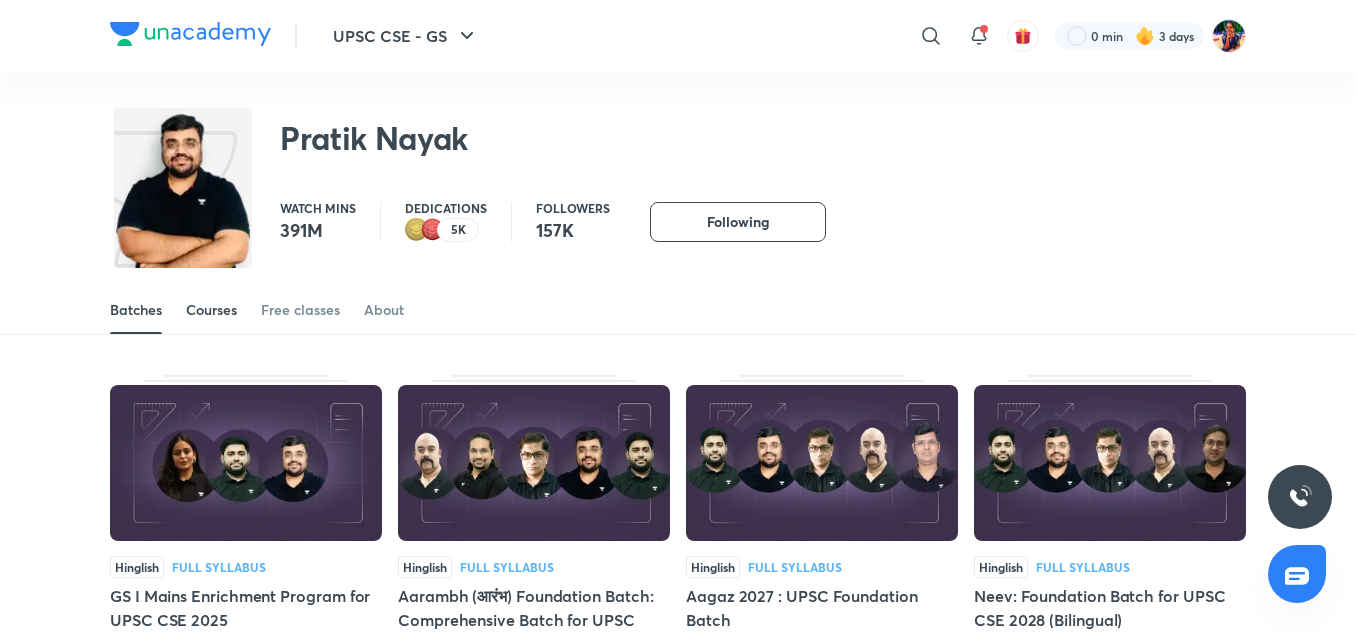 click on "Courses" at bounding box center [211, 310] 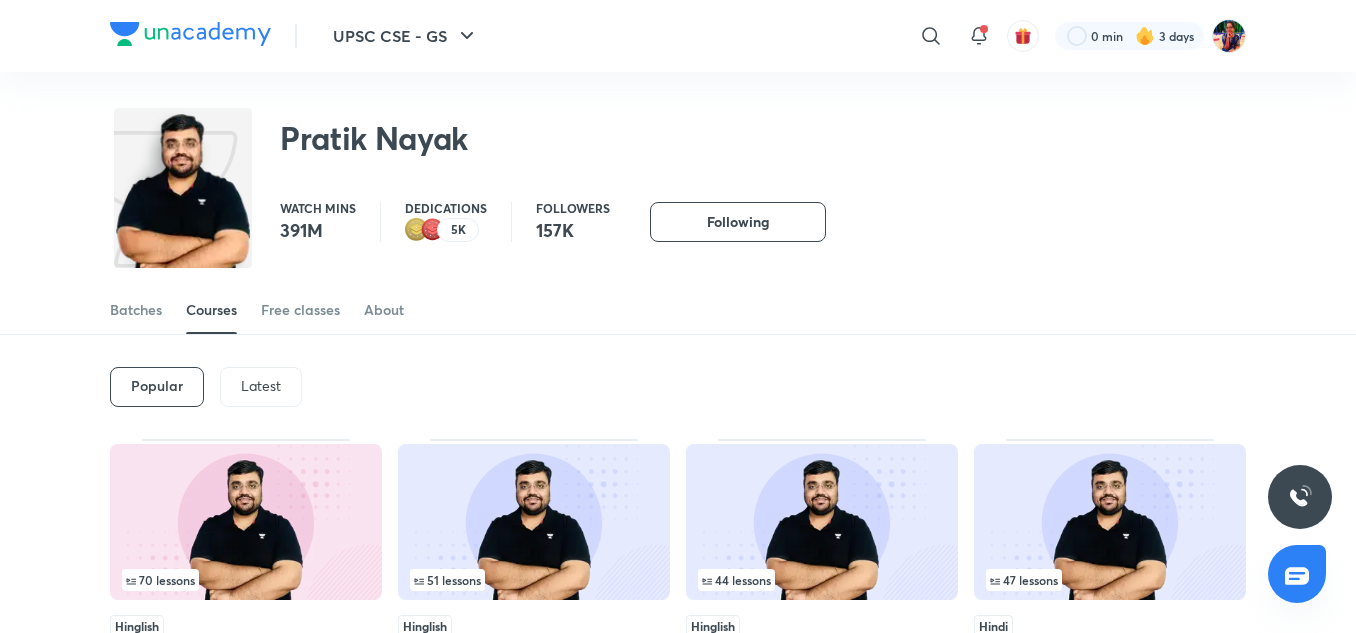 click on "Latest" at bounding box center (261, 386) 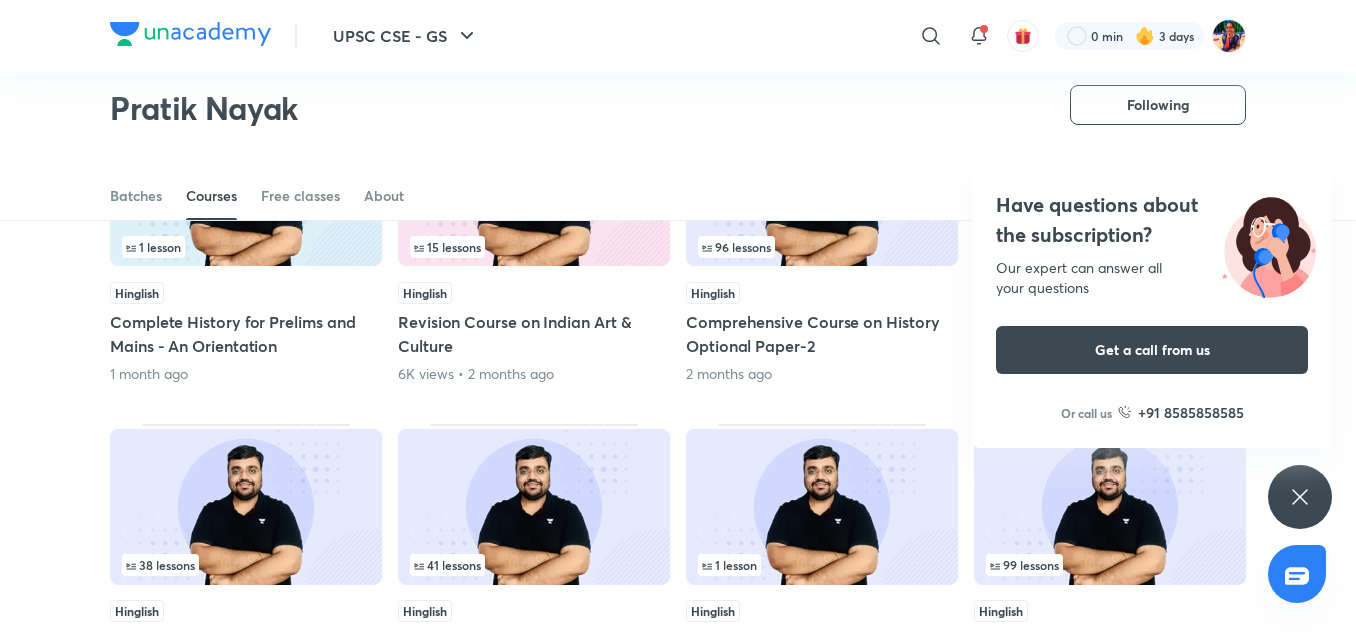 scroll, scrollTop: 593, scrollLeft: 0, axis: vertical 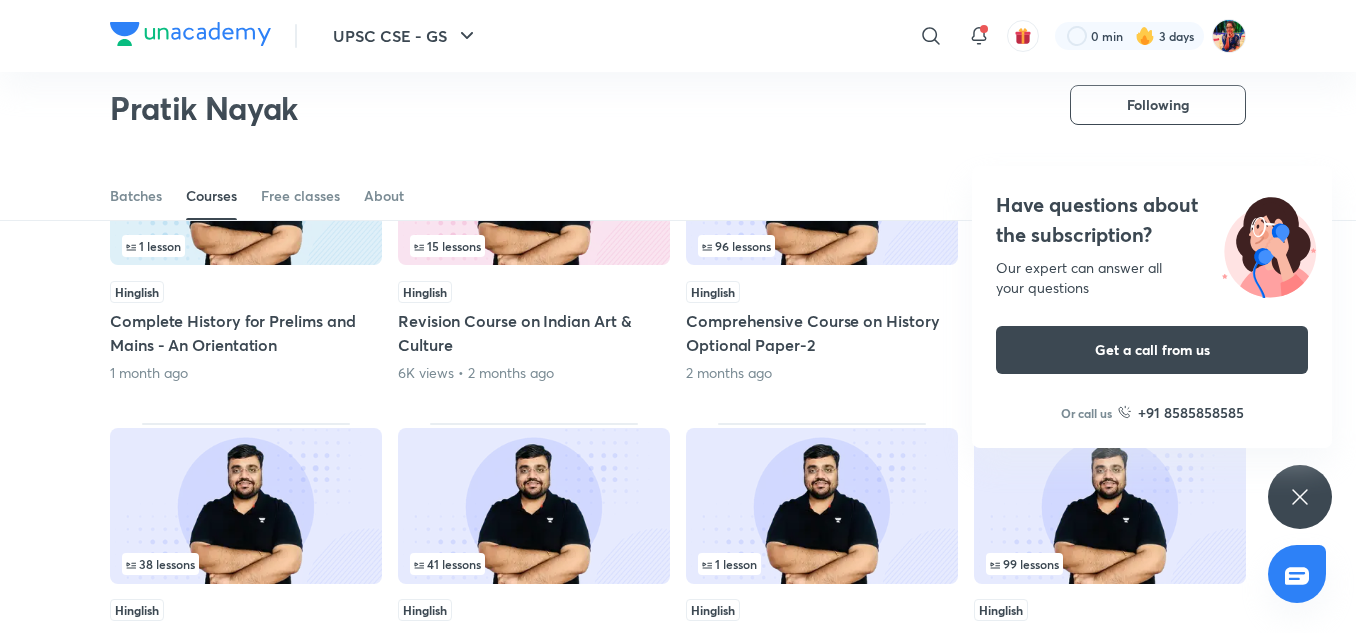 click 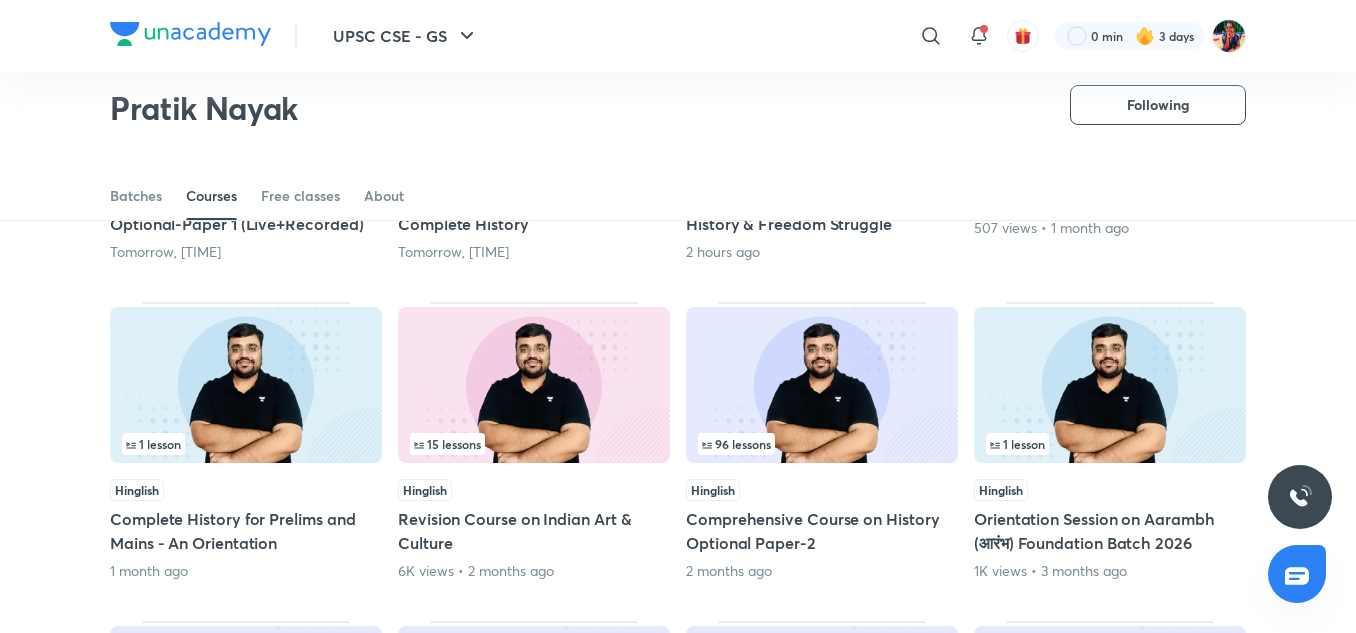 scroll, scrollTop: 0, scrollLeft: 0, axis: both 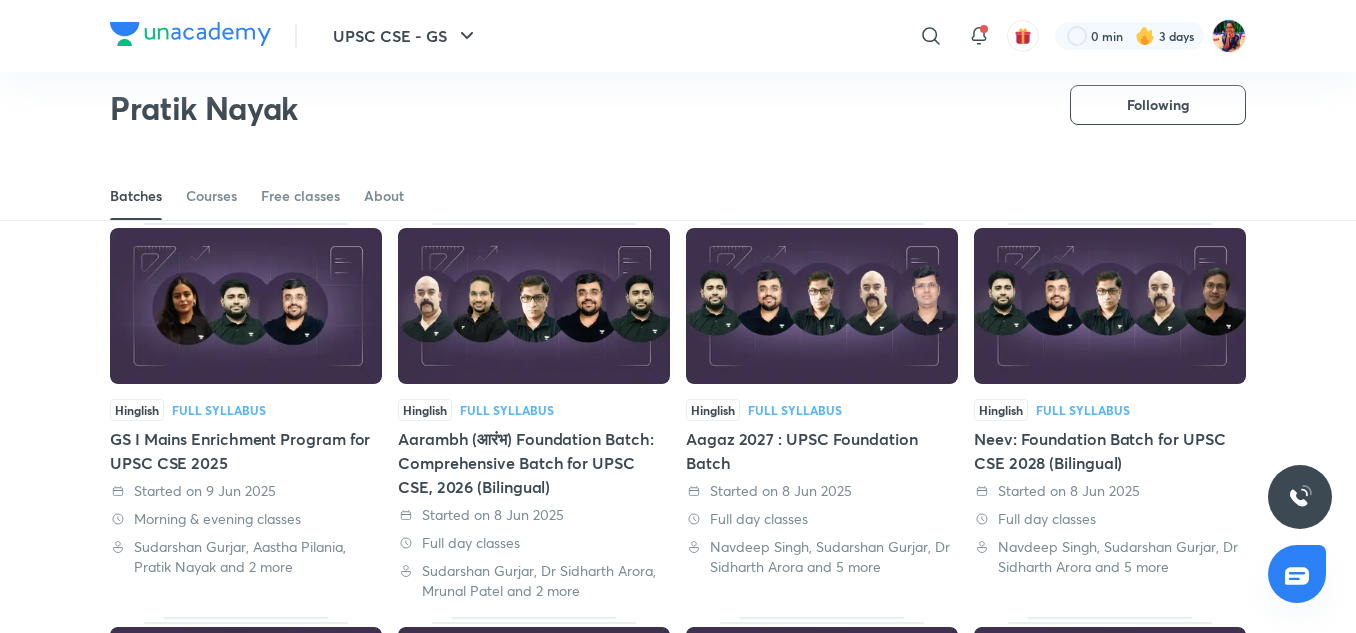 click at bounding box center (534, 306) 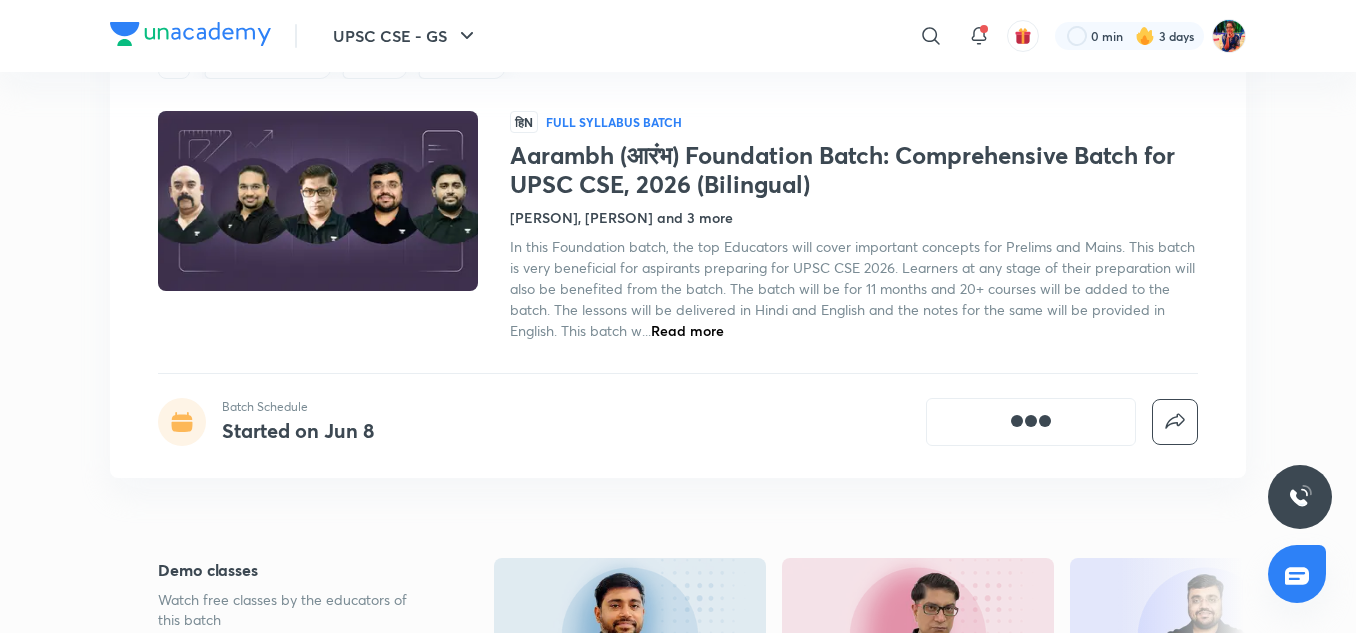scroll, scrollTop: 0, scrollLeft: 0, axis: both 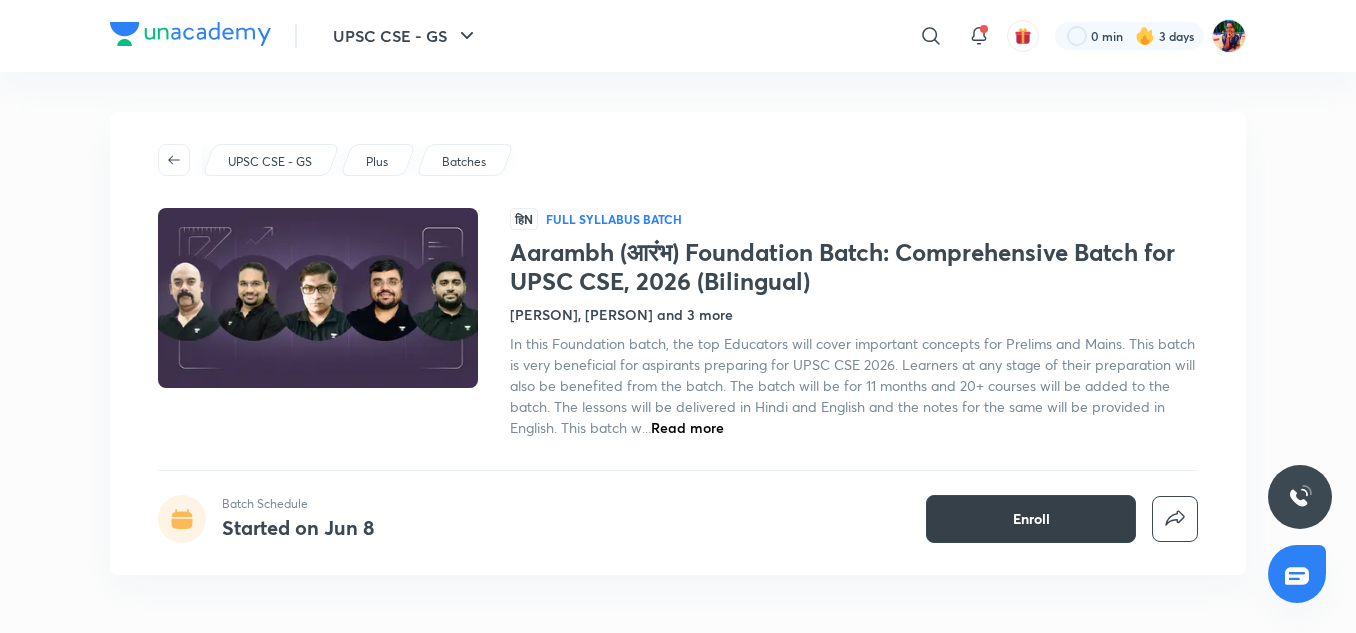 click on "Enroll" at bounding box center (1031, 519) 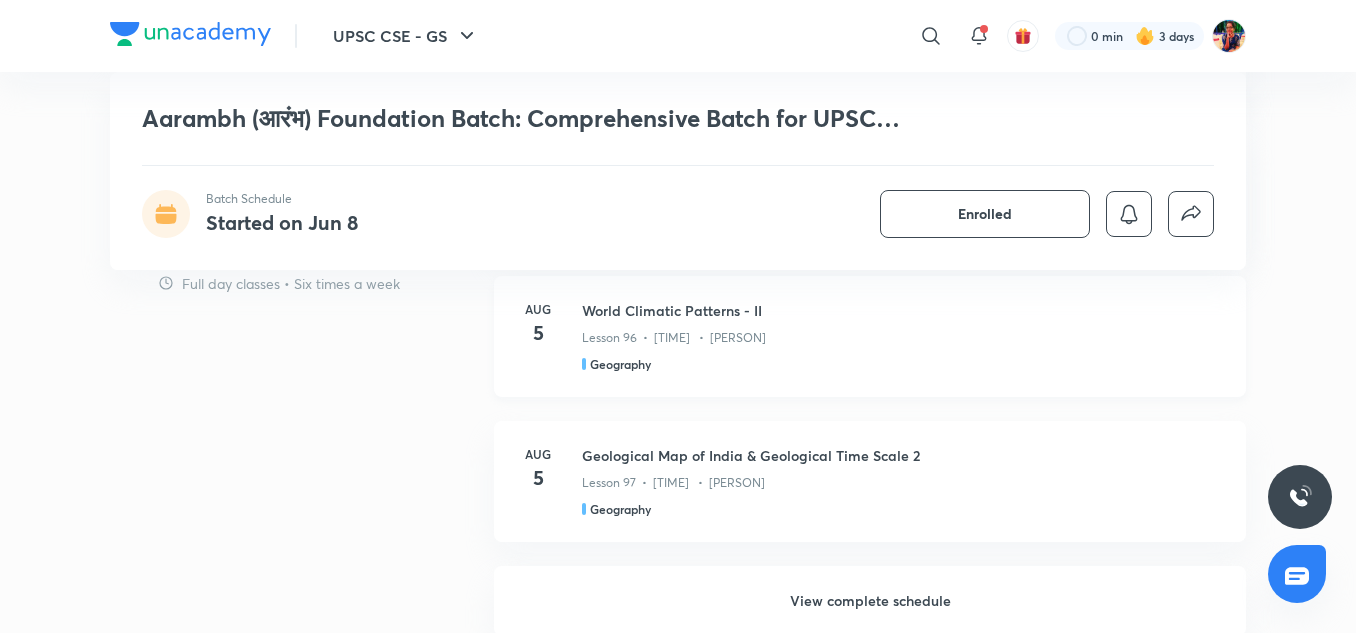 scroll, scrollTop: 1714, scrollLeft: 0, axis: vertical 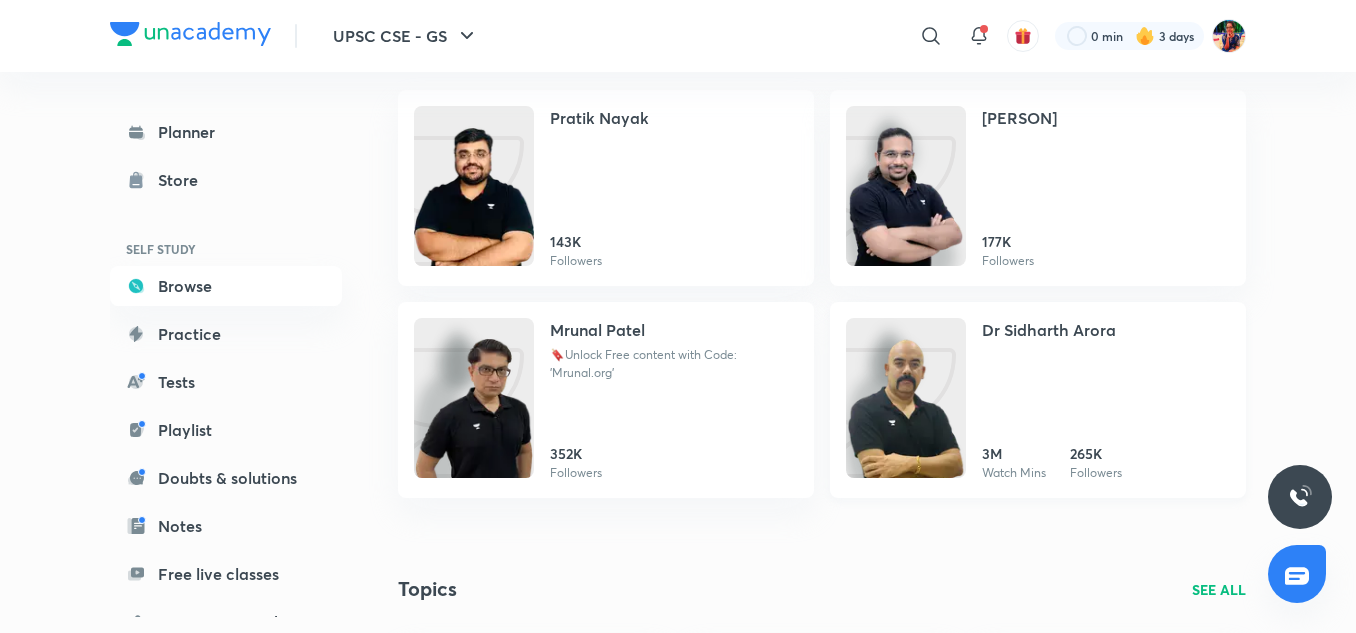 click at bounding box center [906, 418] 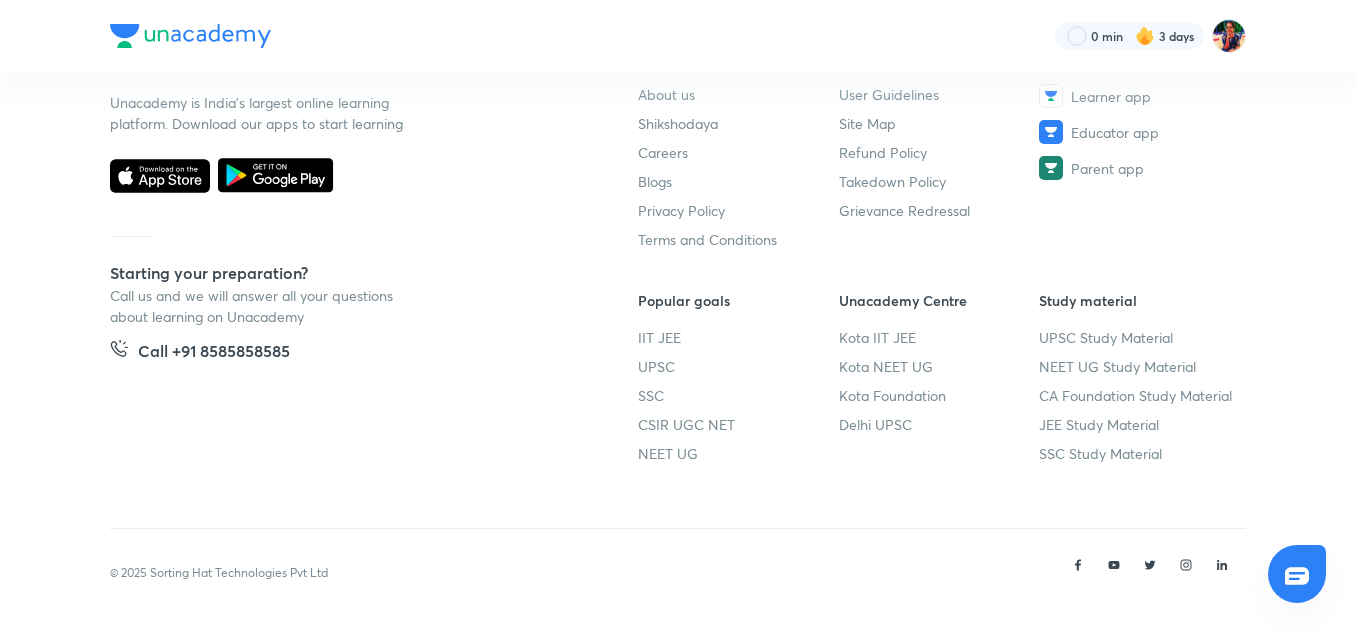 scroll, scrollTop: 0, scrollLeft: 0, axis: both 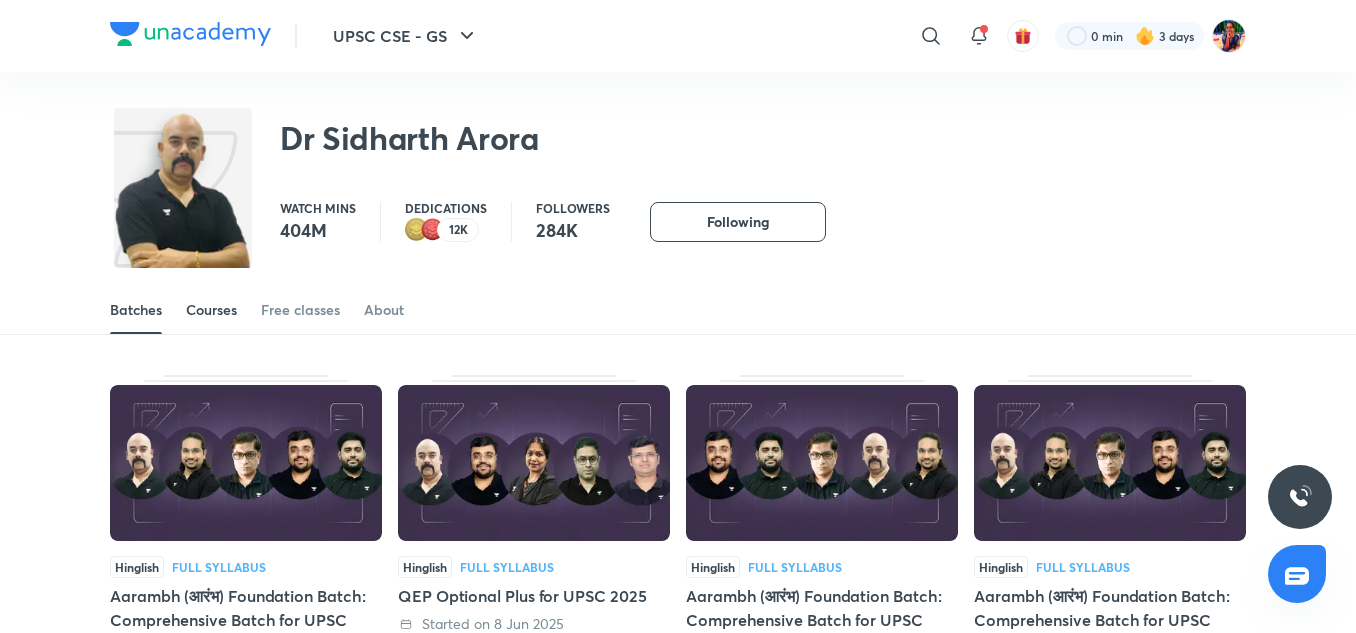 click on "Courses" at bounding box center [211, 310] 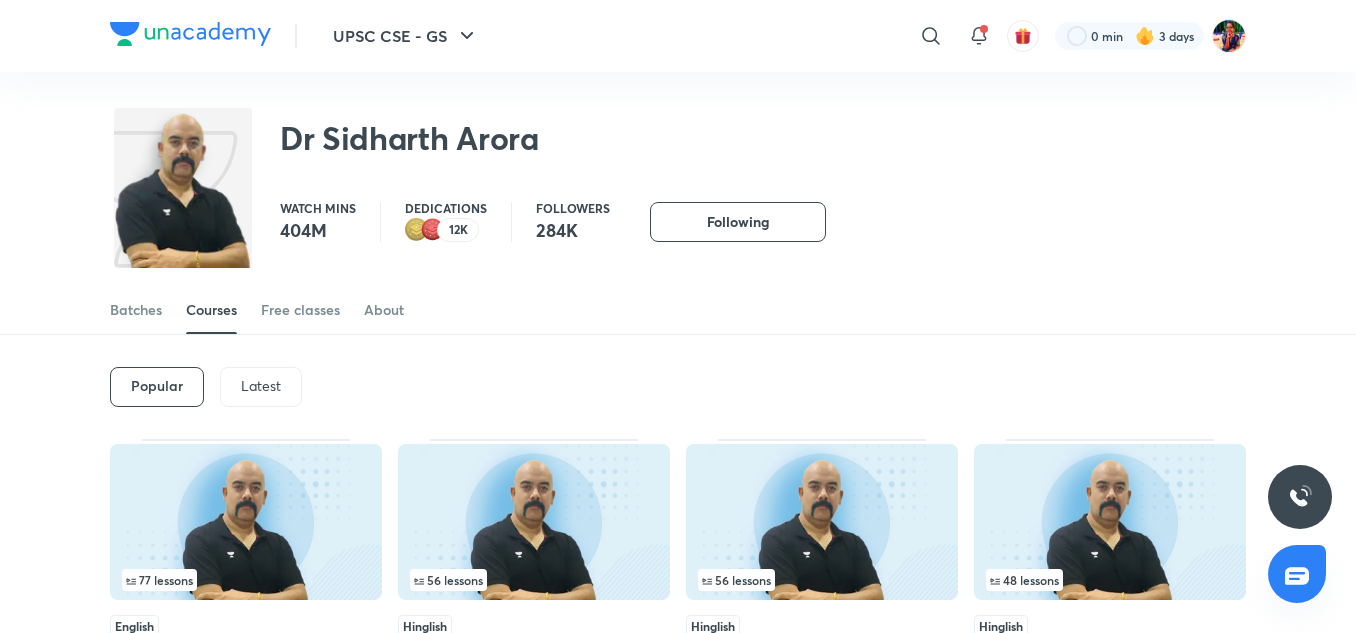 click on "Latest" at bounding box center (261, 386) 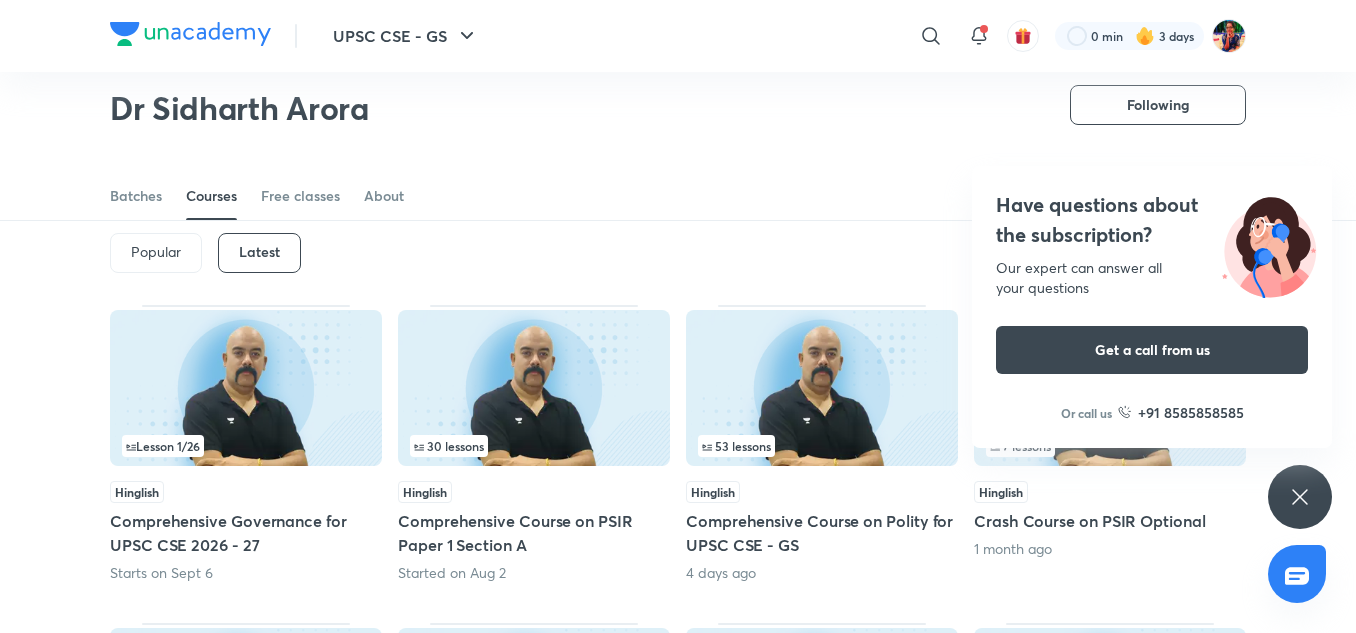 scroll, scrollTop: 0, scrollLeft: 0, axis: both 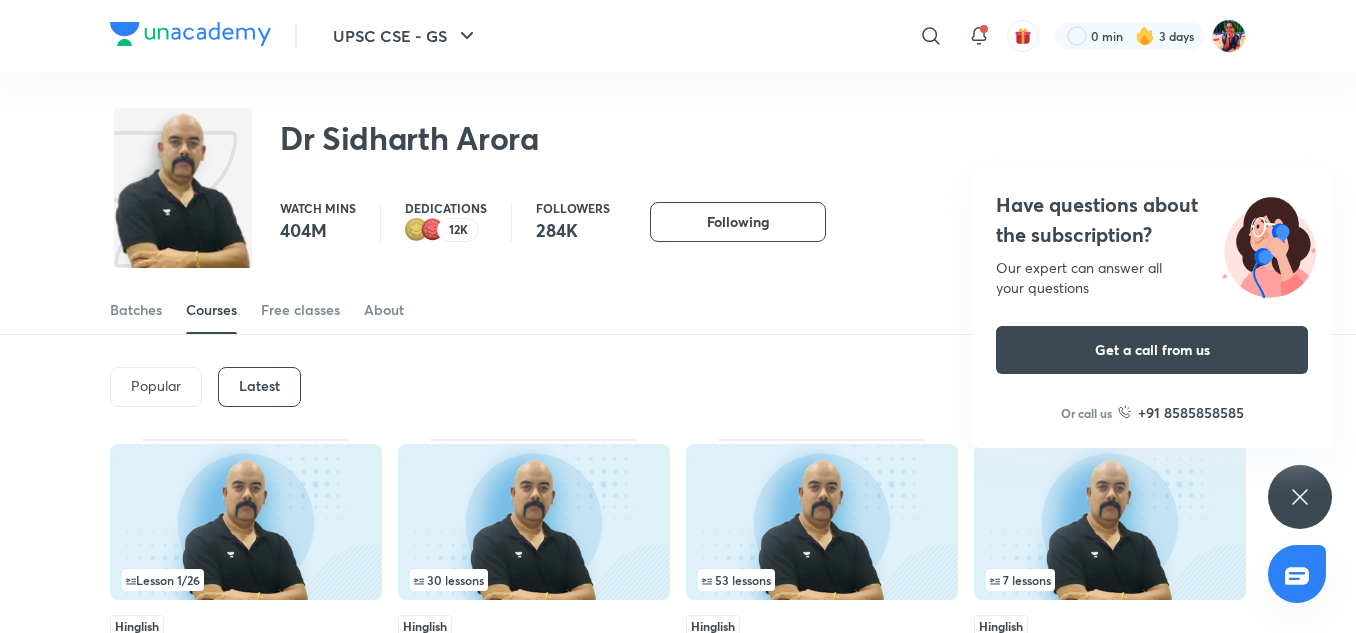 click on "Have questions about the subscription? Our expert can answer all your questions Get a call from us Or call us +91 8585858585" at bounding box center [1300, 497] 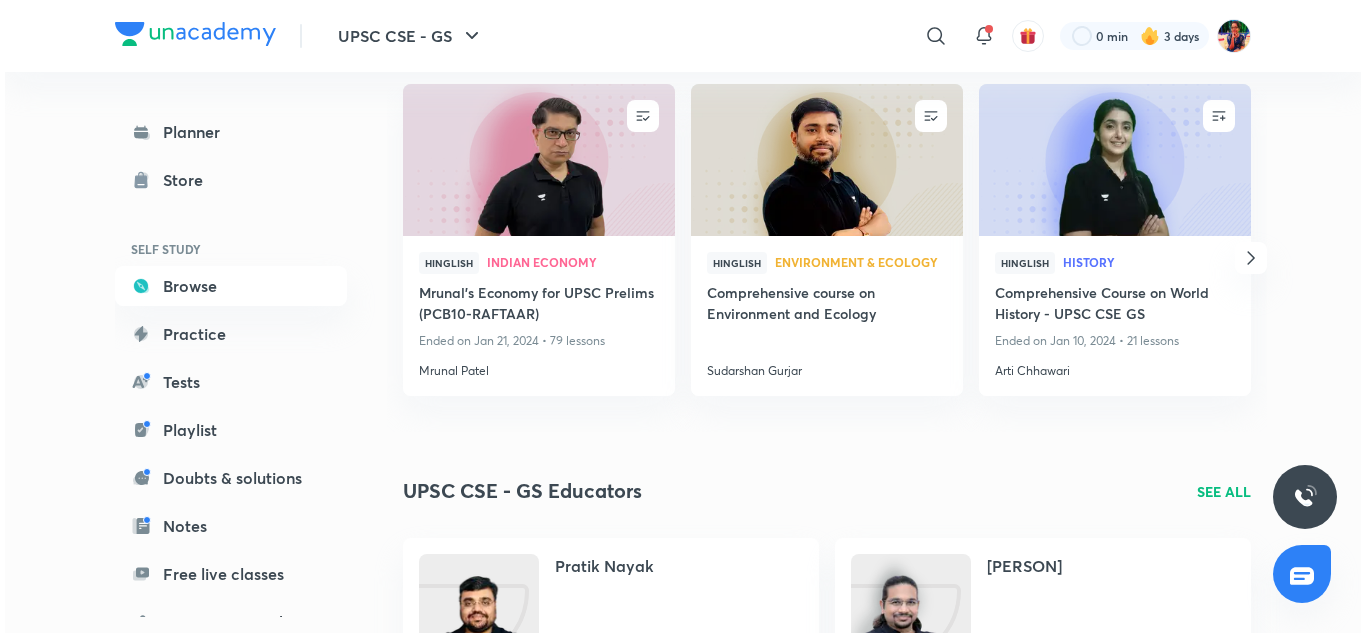 scroll, scrollTop: 0, scrollLeft: 0, axis: both 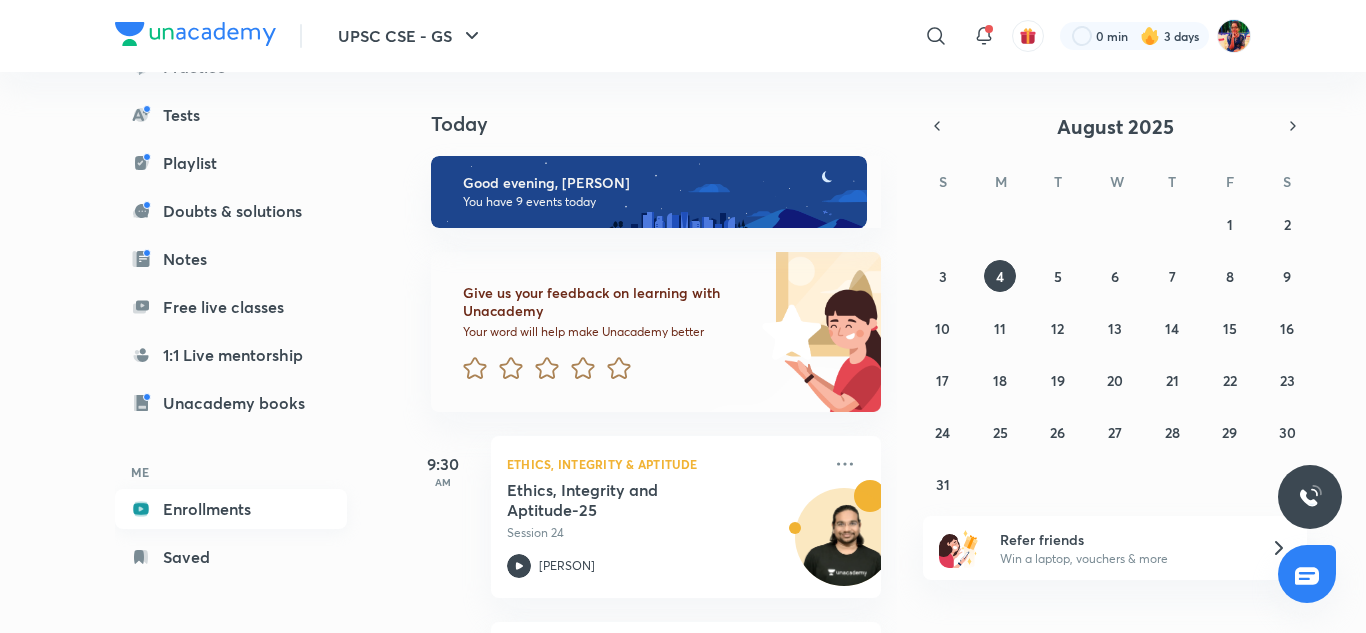 click on "Enrollments" at bounding box center (231, 509) 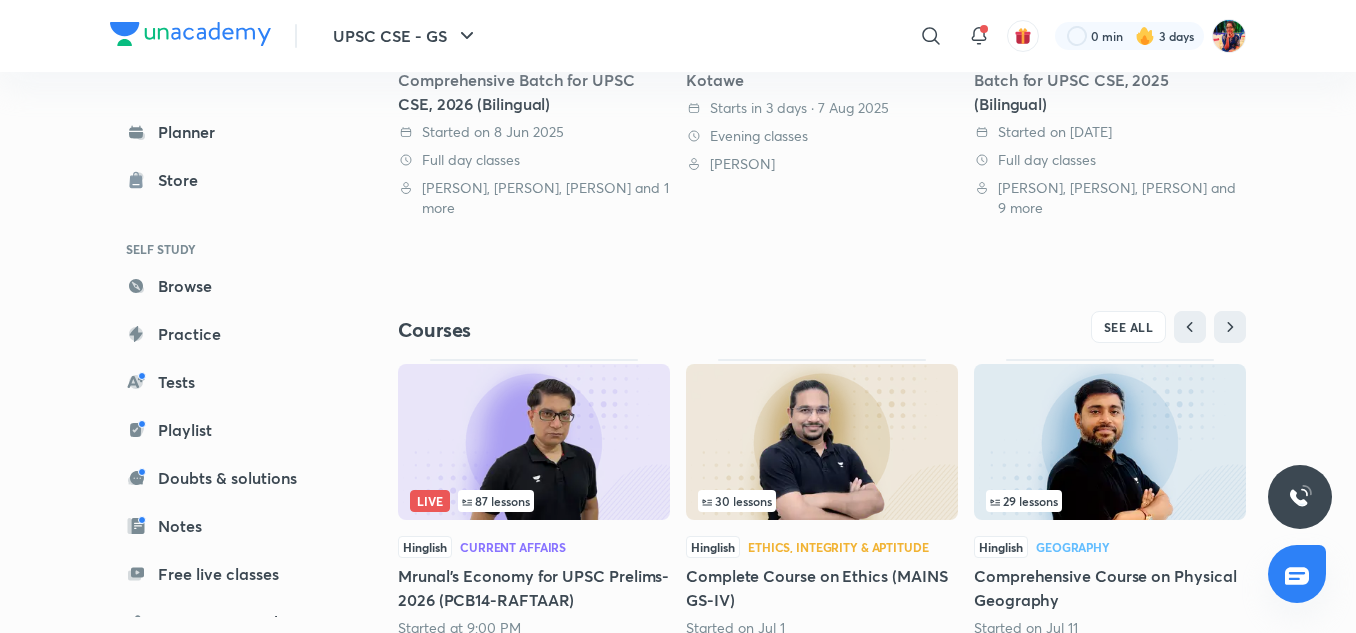 scroll, scrollTop: 767, scrollLeft: 0, axis: vertical 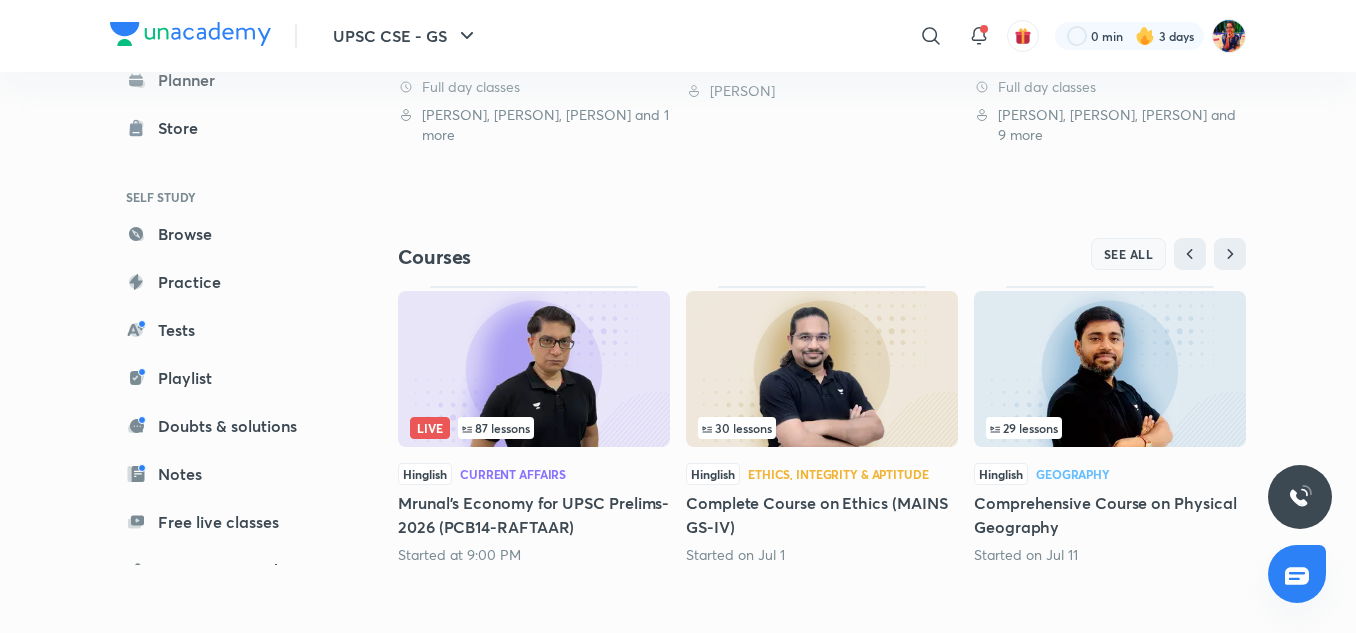 click on "SEE ALL" at bounding box center [1129, 254] 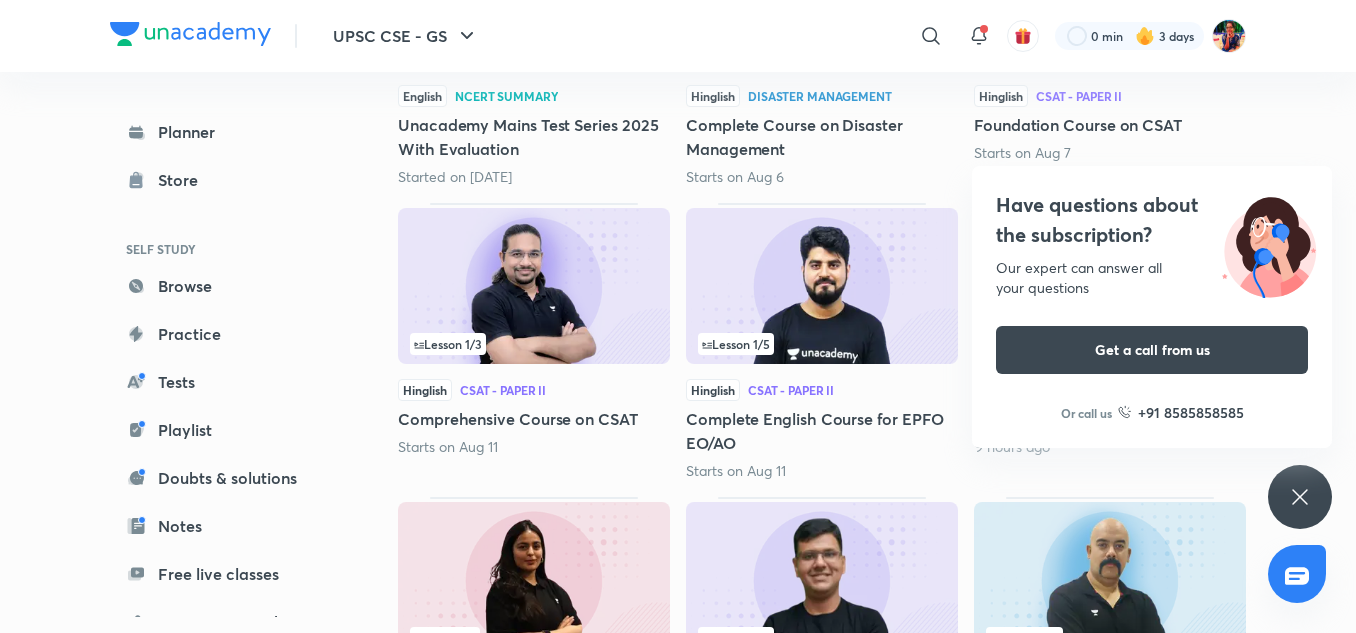 scroll, scrollTop: 1360, scrollLeft: 0, axis: vertical 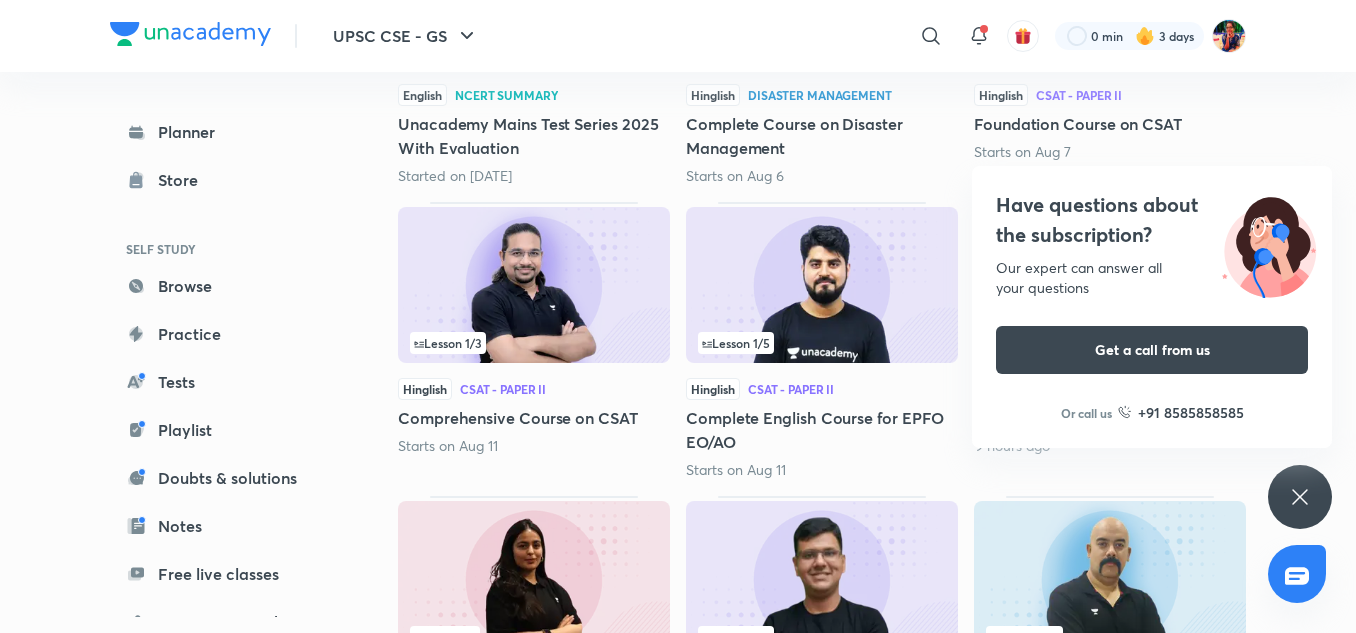 click on "Have questions about the subscription? Our expert can answer all your questions Get a call from us Or call us +91 8585858585" at bounding box center [1300, 497] 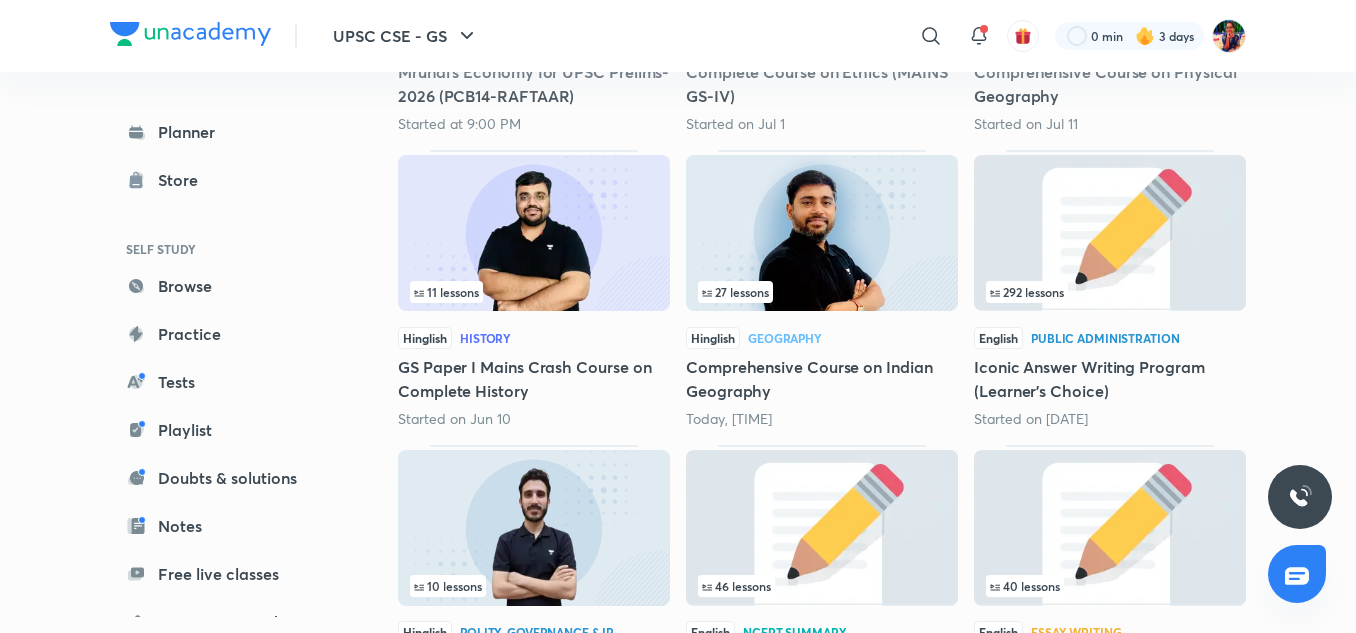 scroll, scrollTop: 0, scrollLeft: 0, axis: both 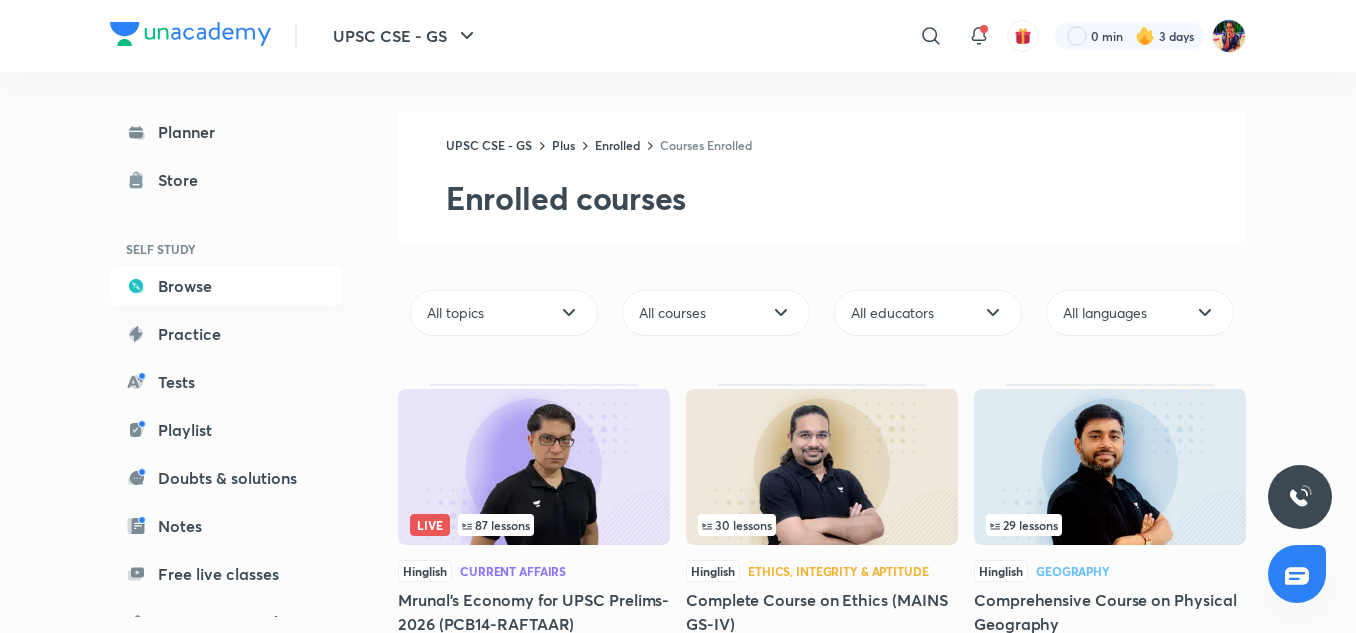 click on "Browse" at bounding box center (226, 286) 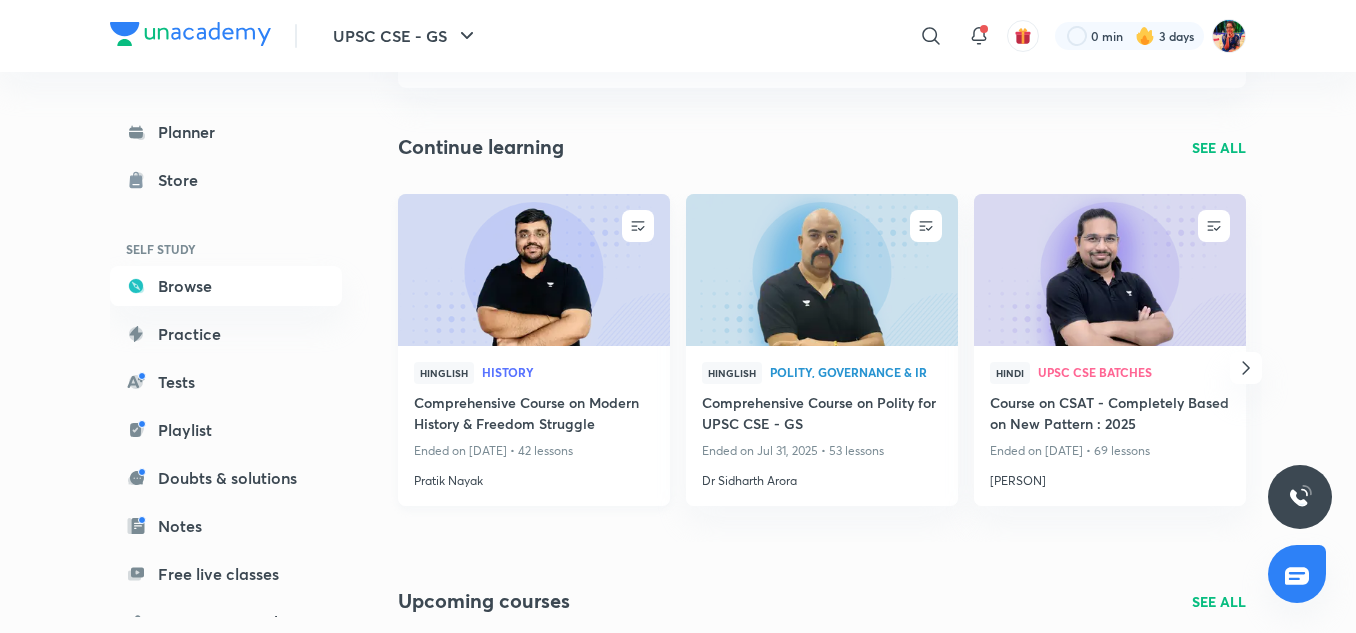 scroll, scrollTop: 169, scrollLeft: 0, axis: vertical 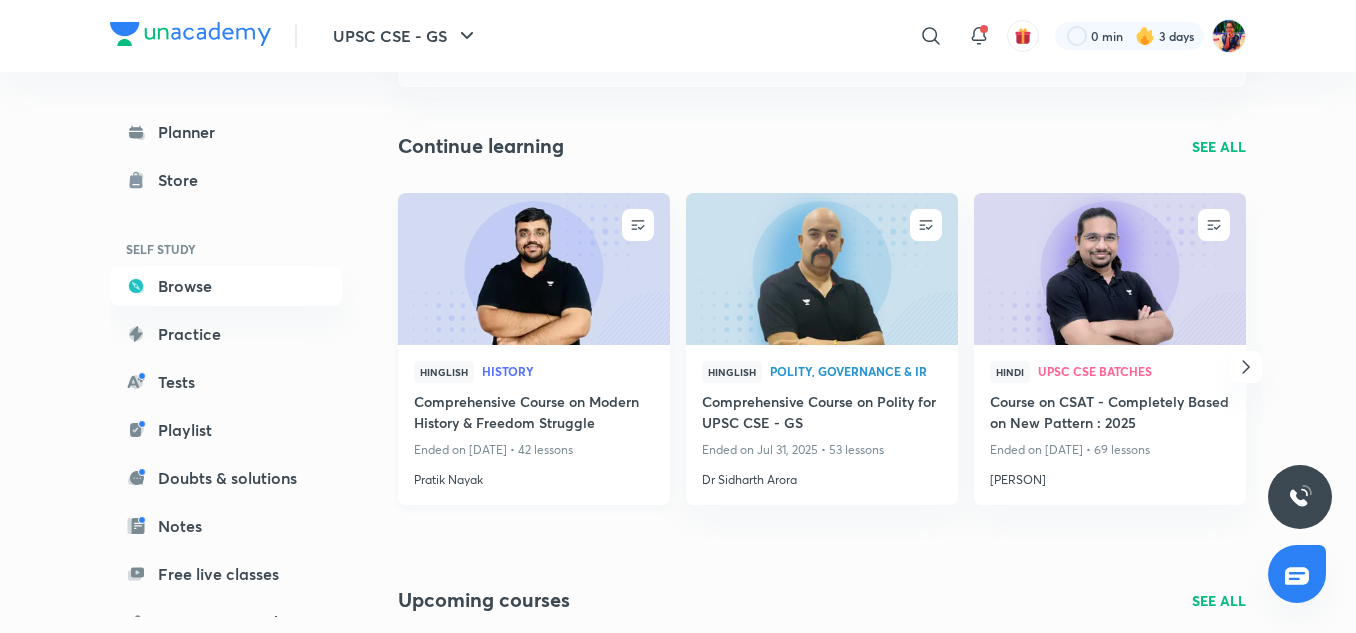 click on "Hinglish History" at bounding box center (534, 376) 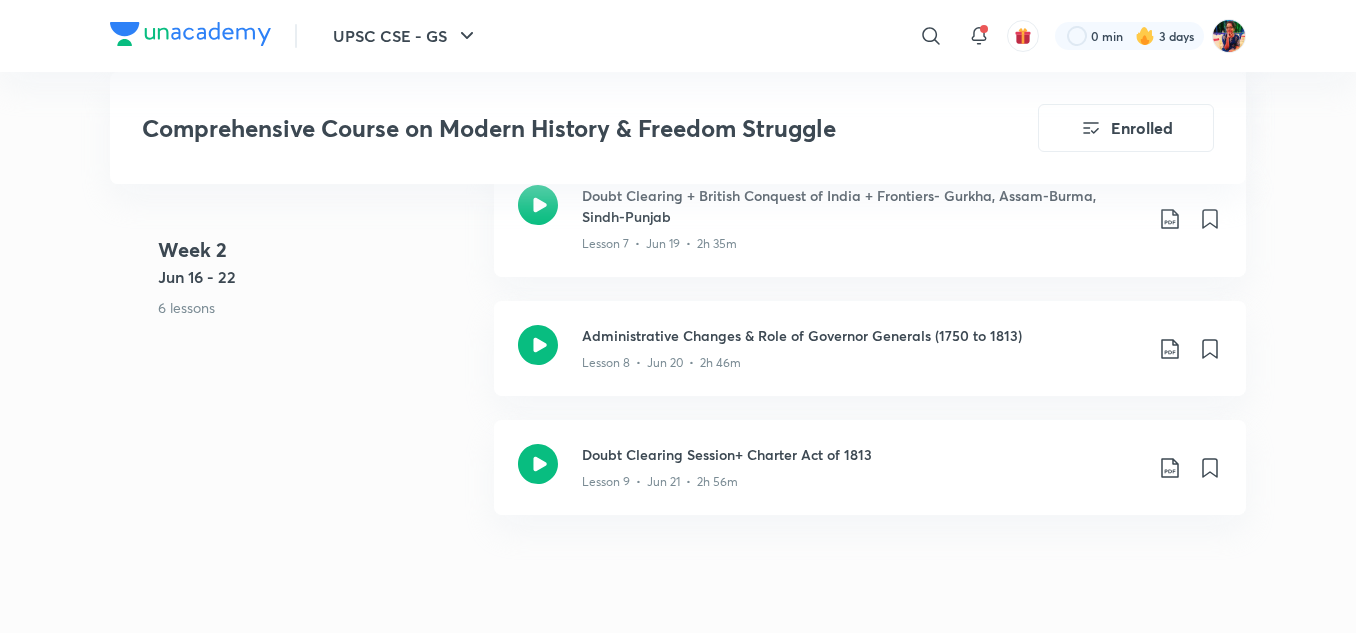scroll, scrollTop: 2078, scrollLeft: 0, axis: vertical 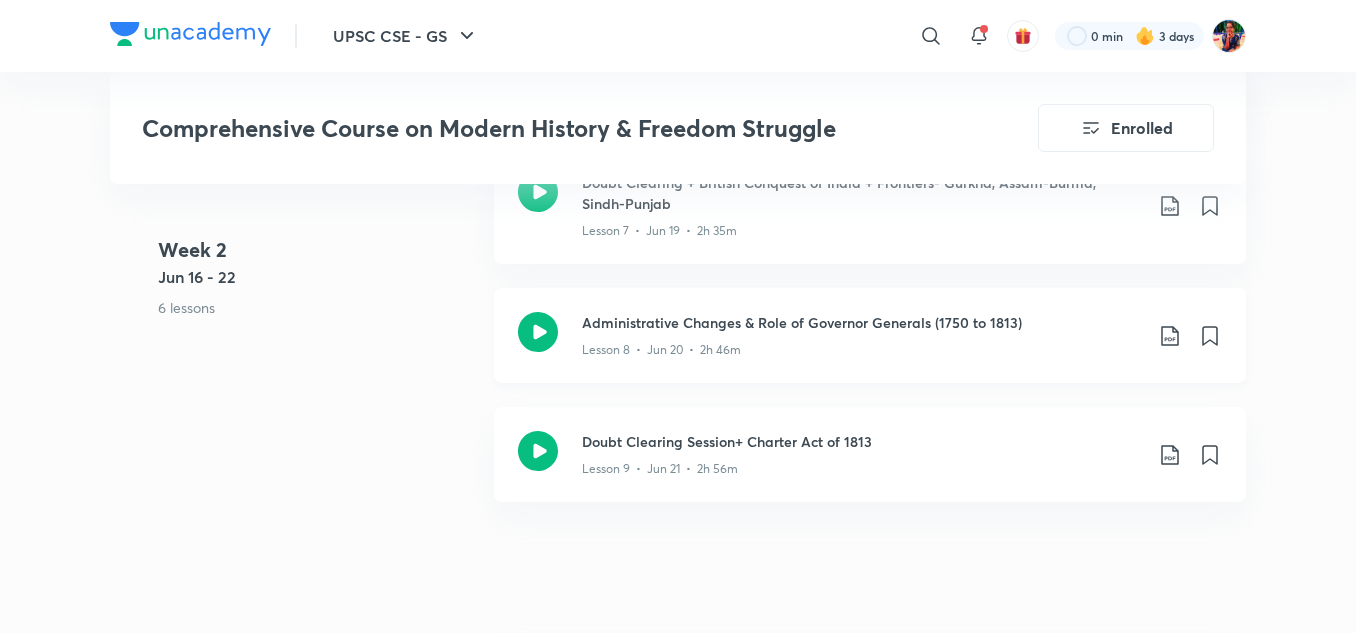 click 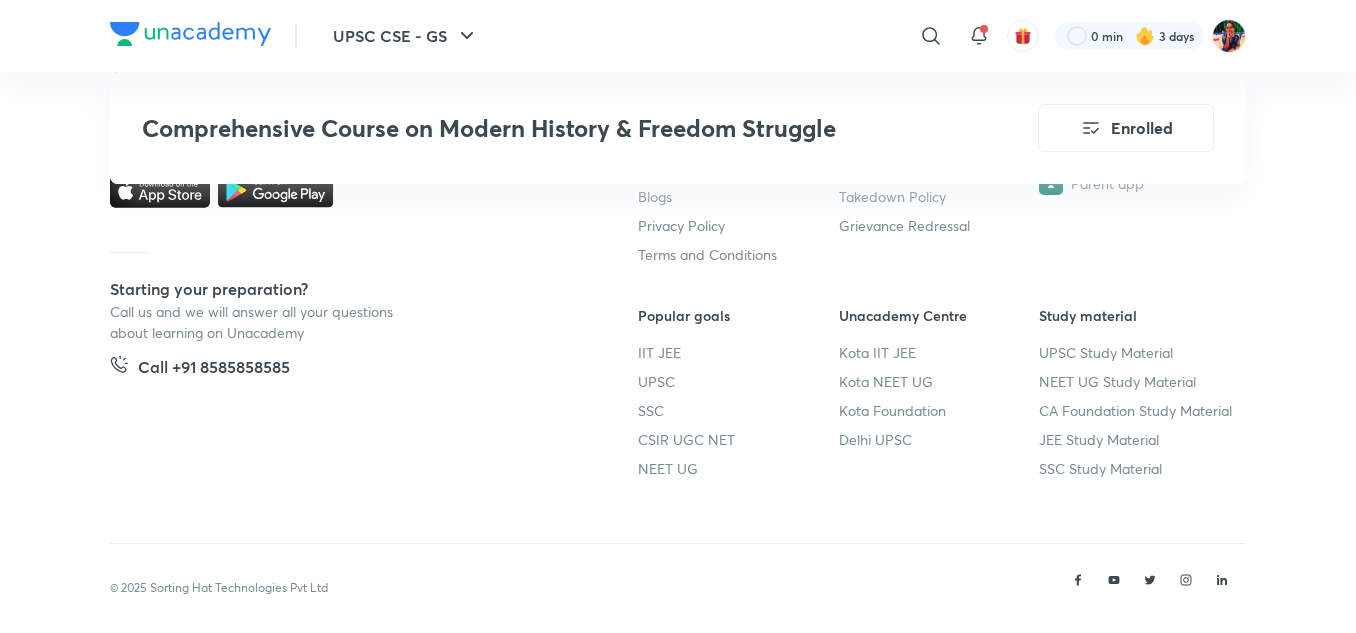 scroll, scrollTop: 8118, scrollLeft: 0, axis: vertical 